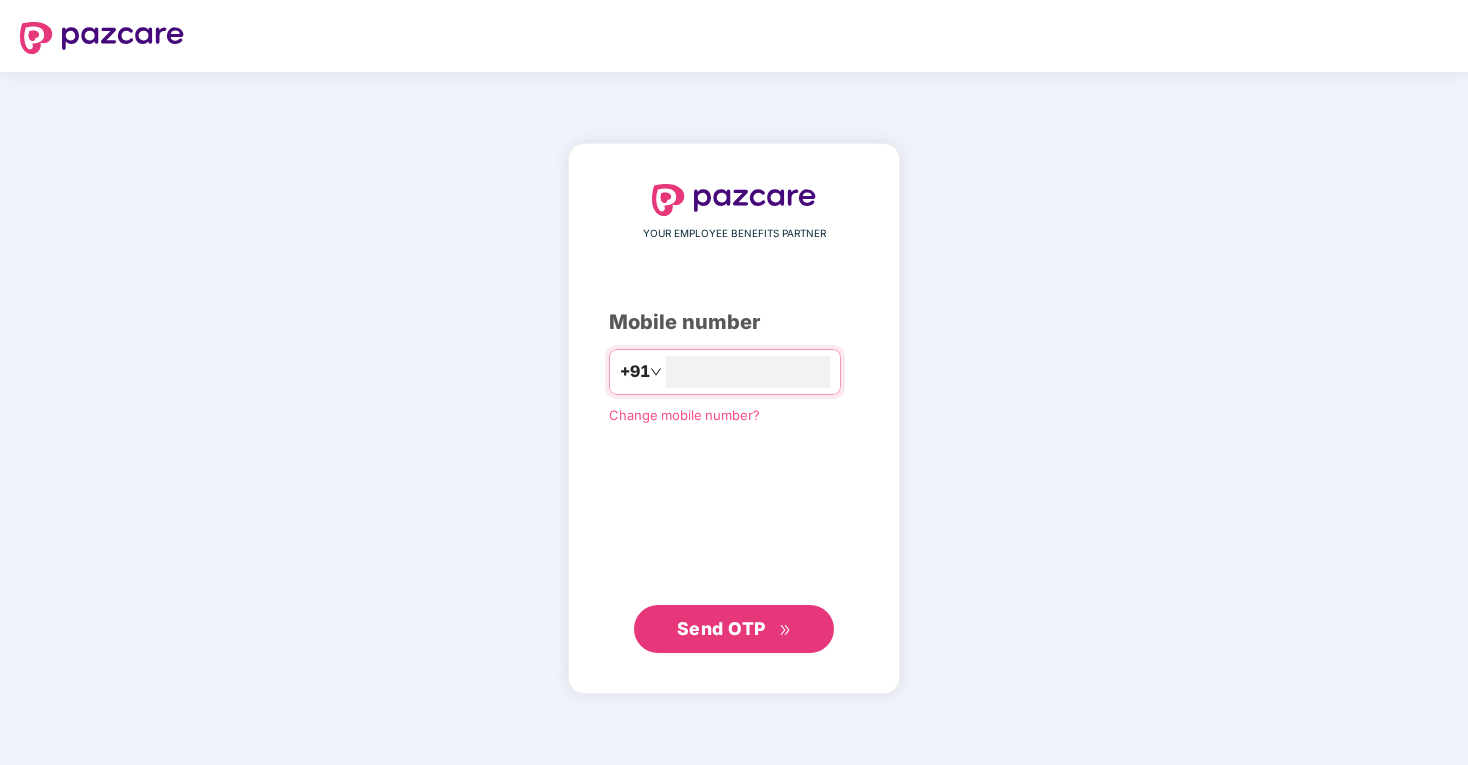 scroll, scrollTop: 0, scrollLeft: 0, axis: both 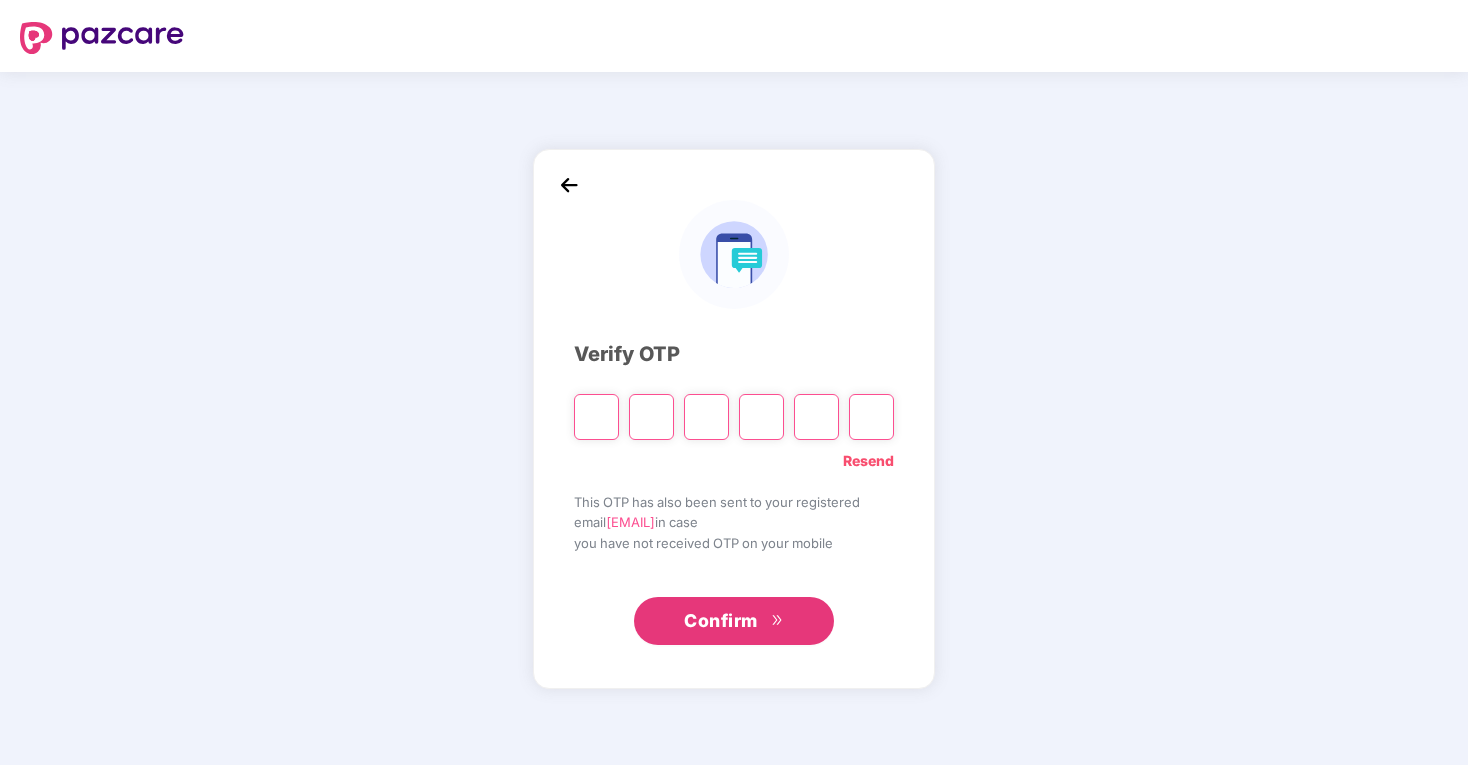 click on "Verify OTP Resend This OTP has also been sent to your registered email  [EMAIL]  in case   you have not received OTP on your mobile Confirm" at bounding box center [734, 418] 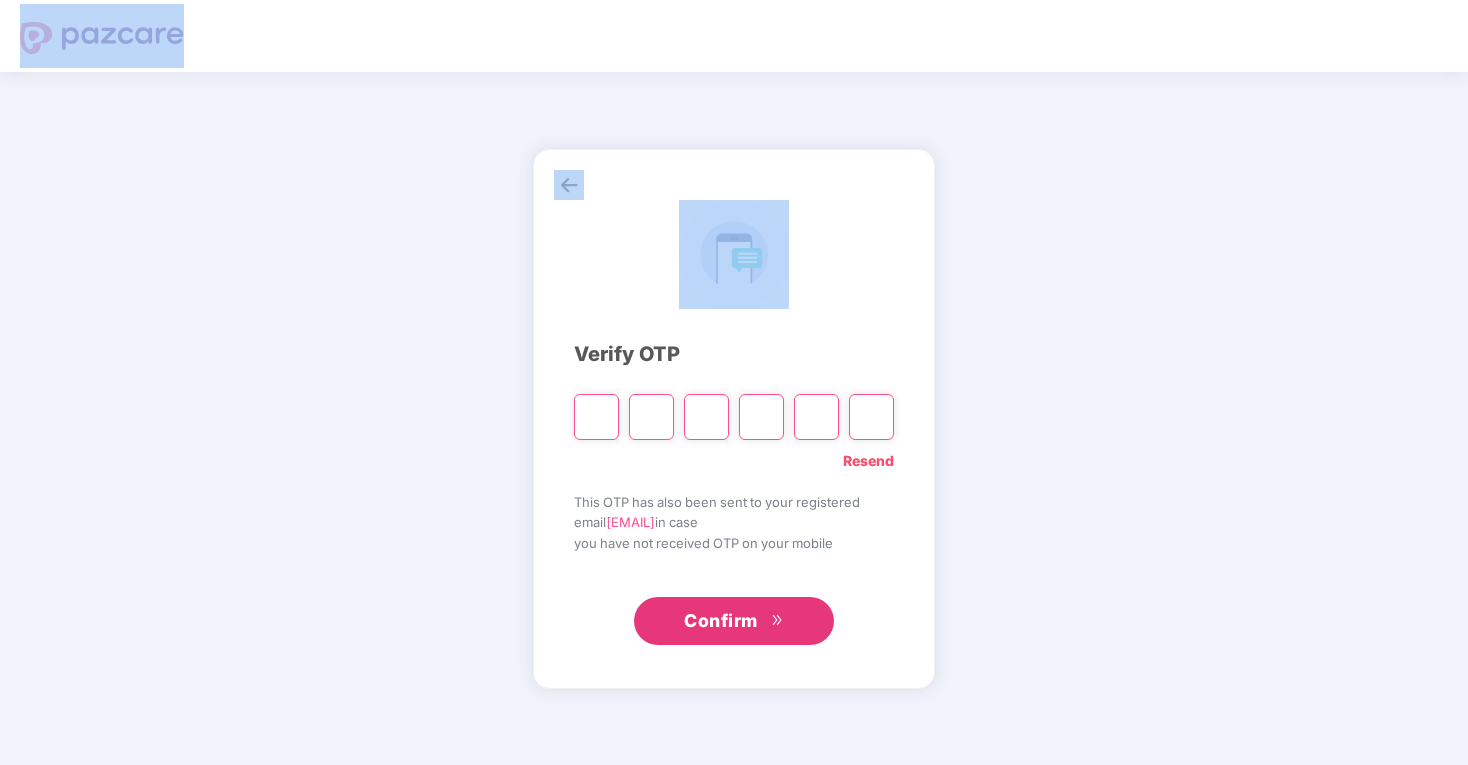 click at bounding box center [596, 417] 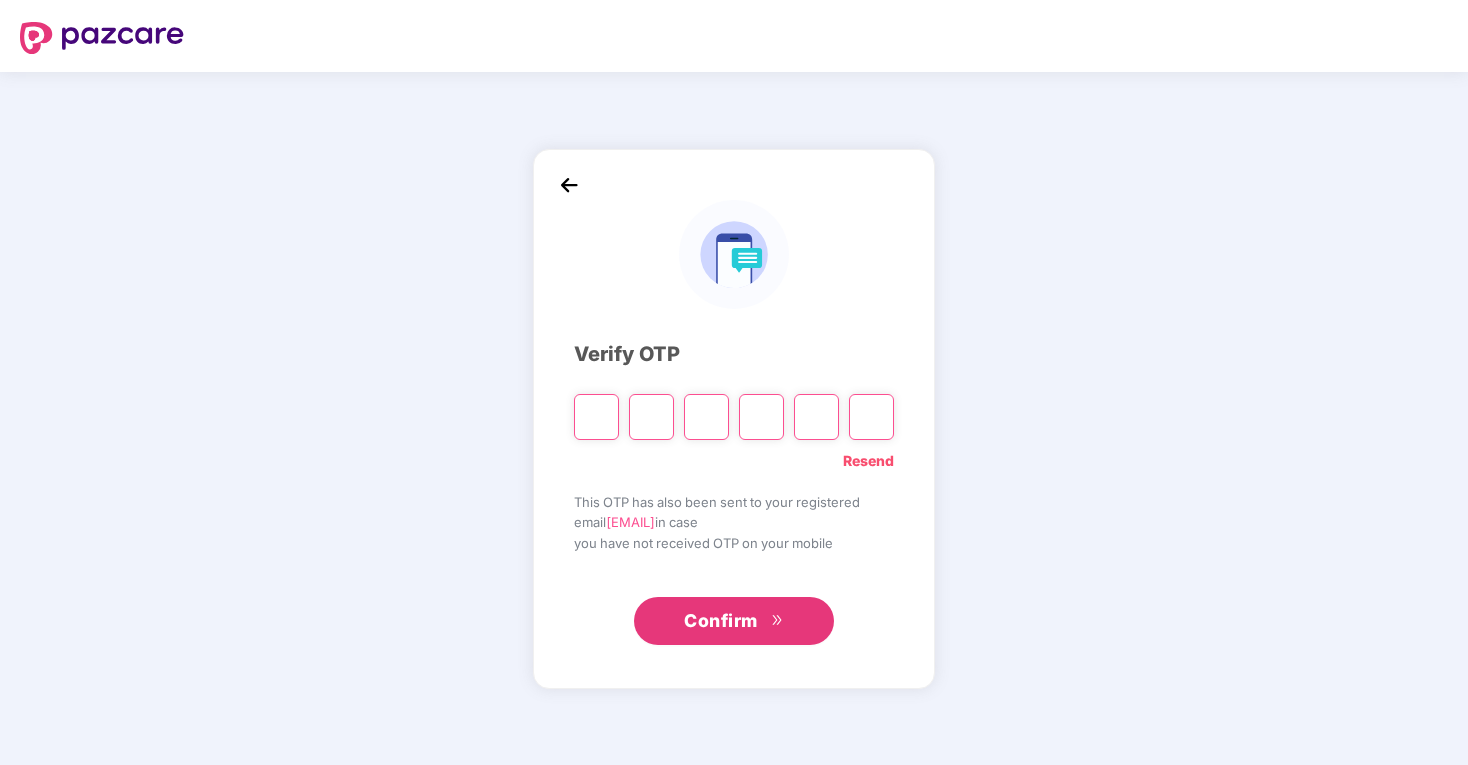type on "*" 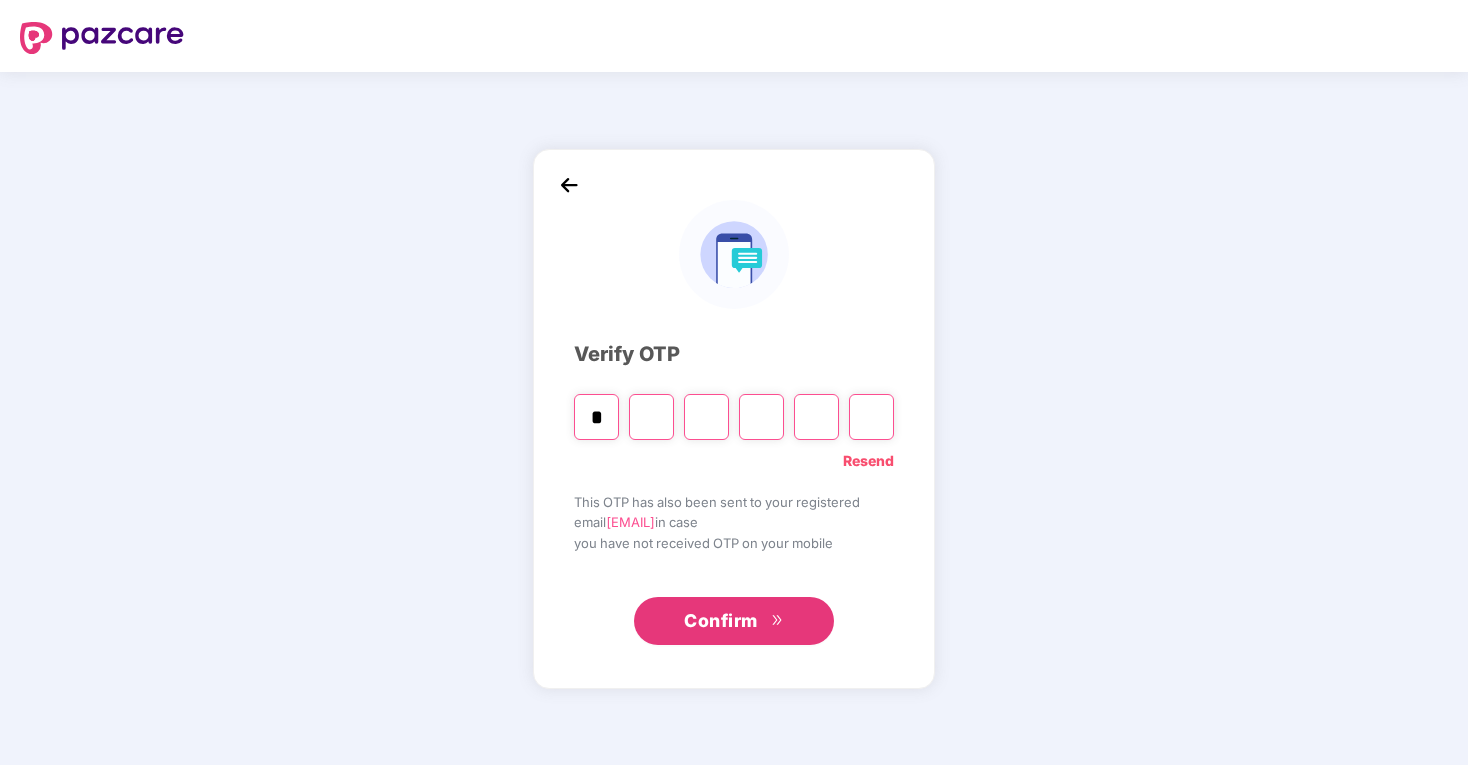 type on "*" 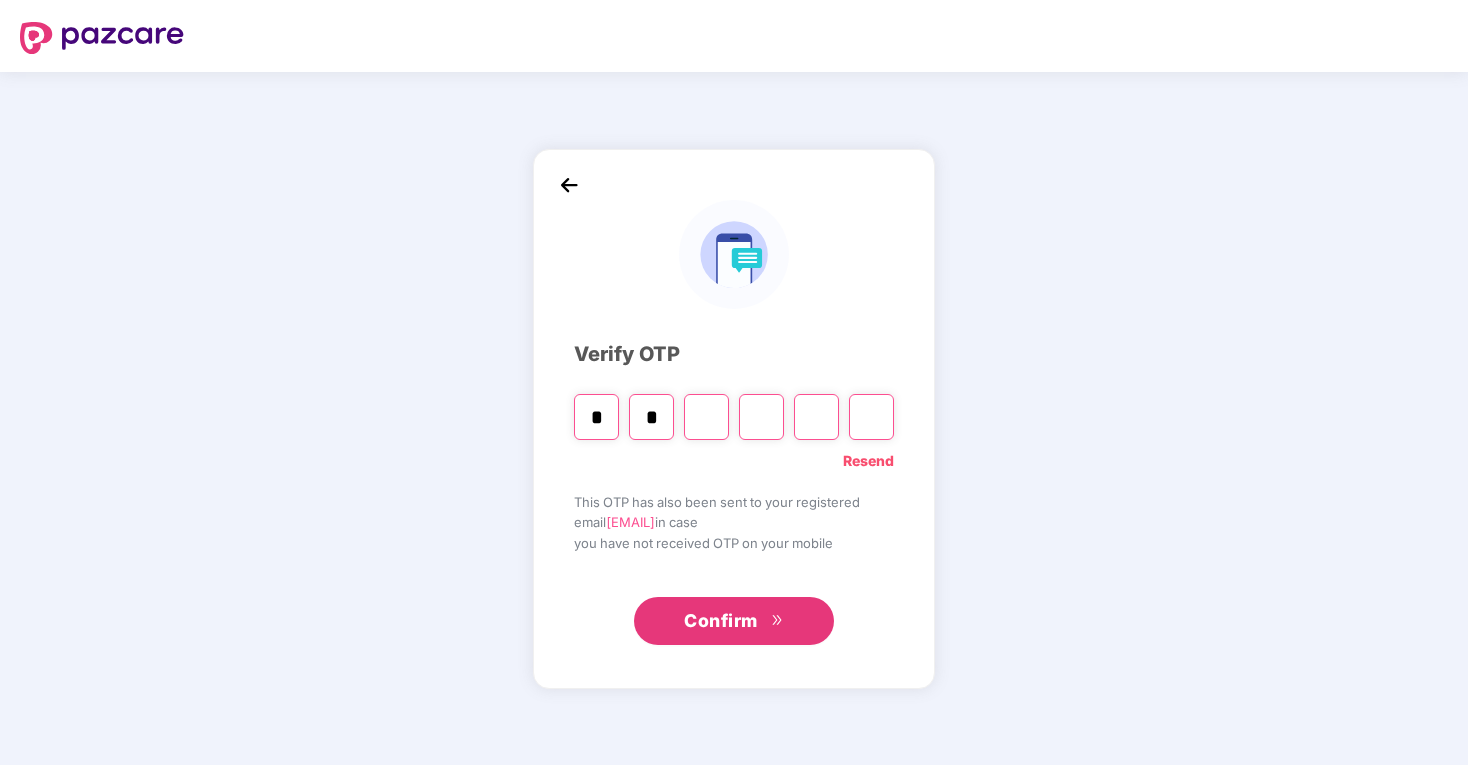 type on "*" 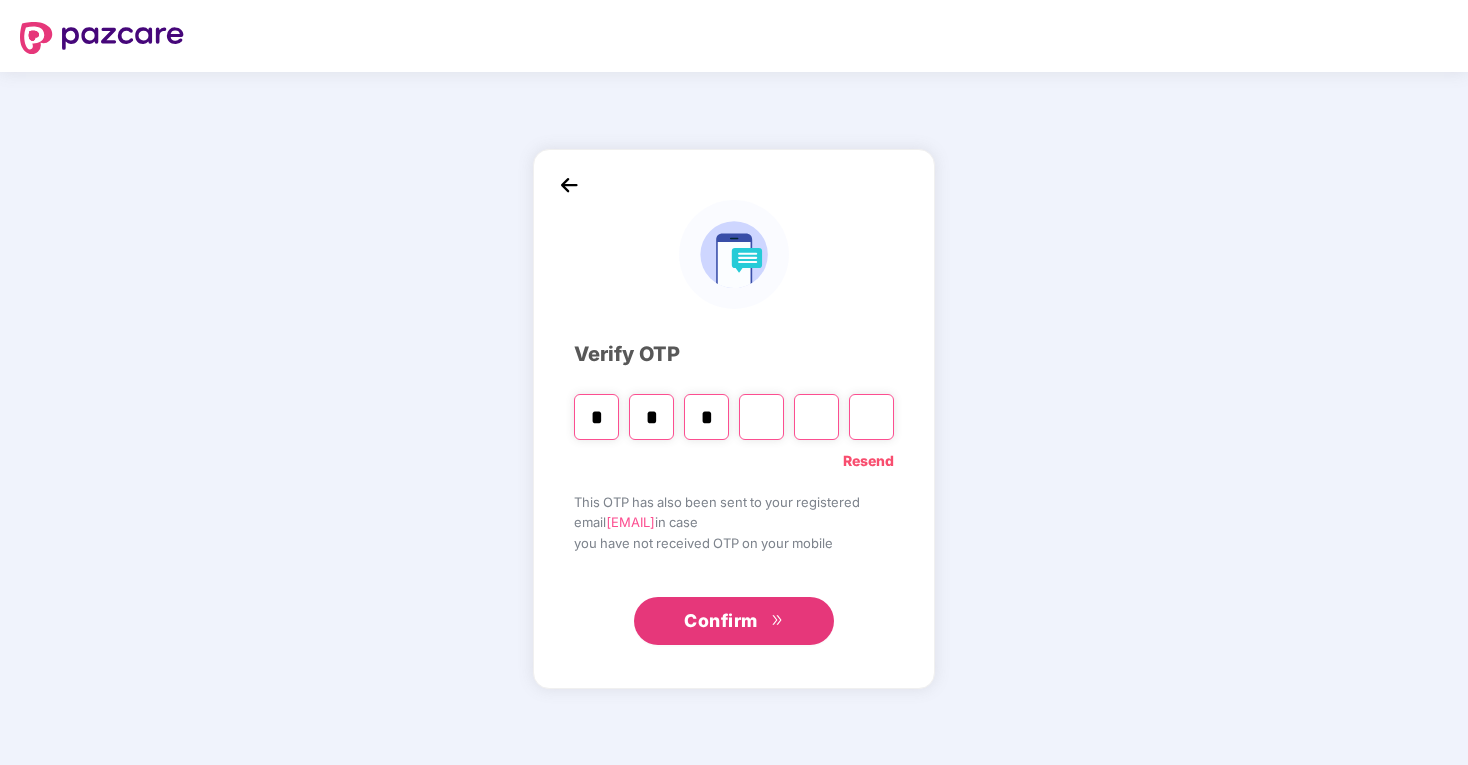 type on "*" 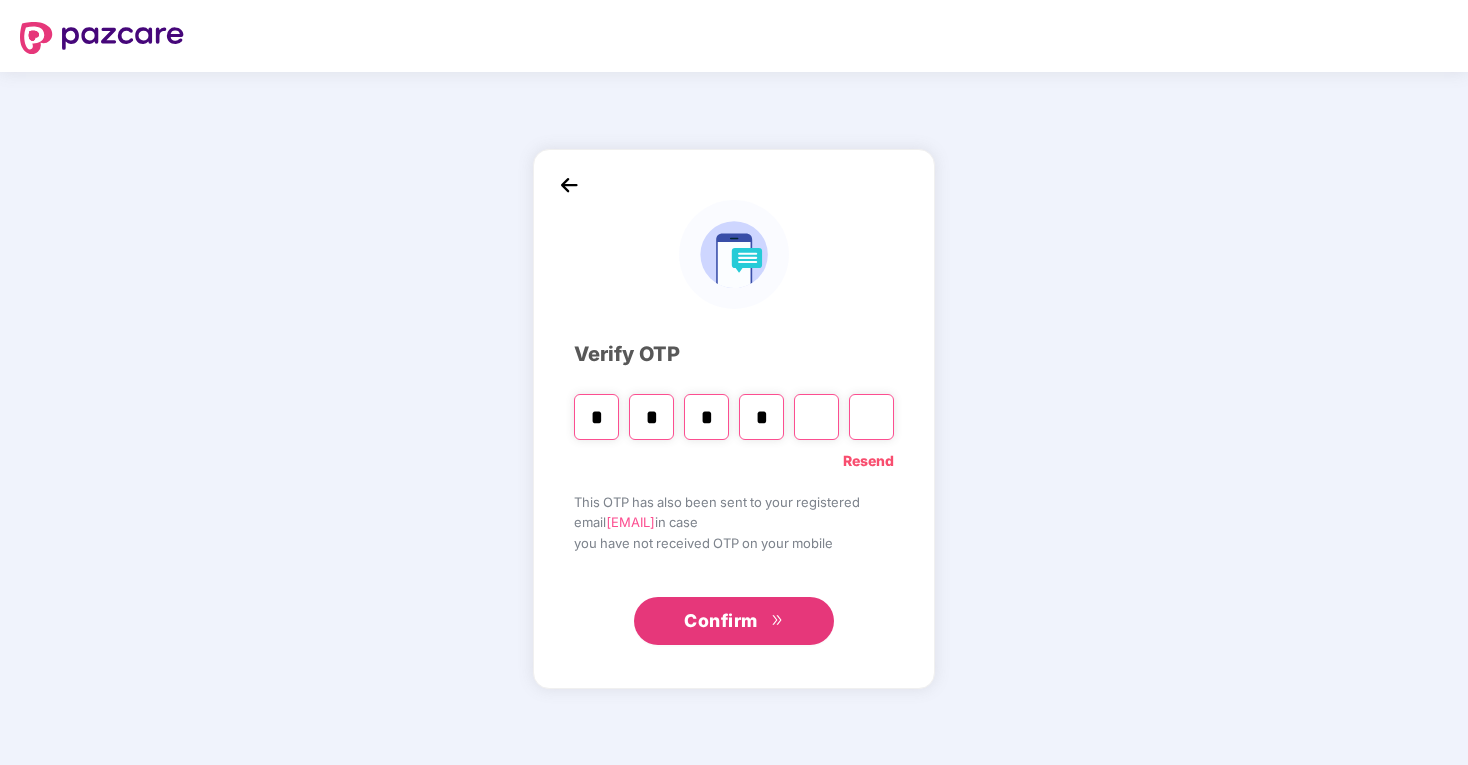 type on "*" 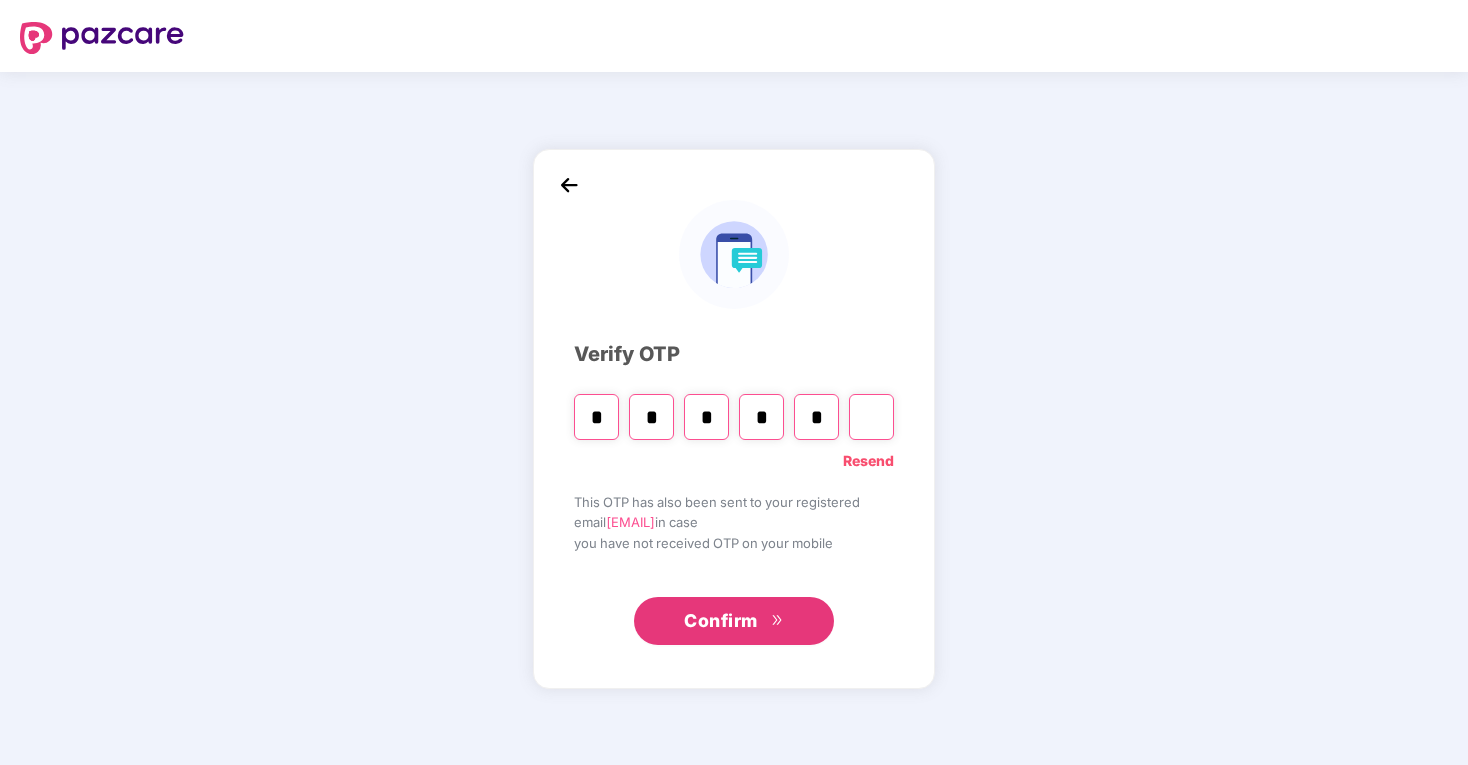 type on "*" 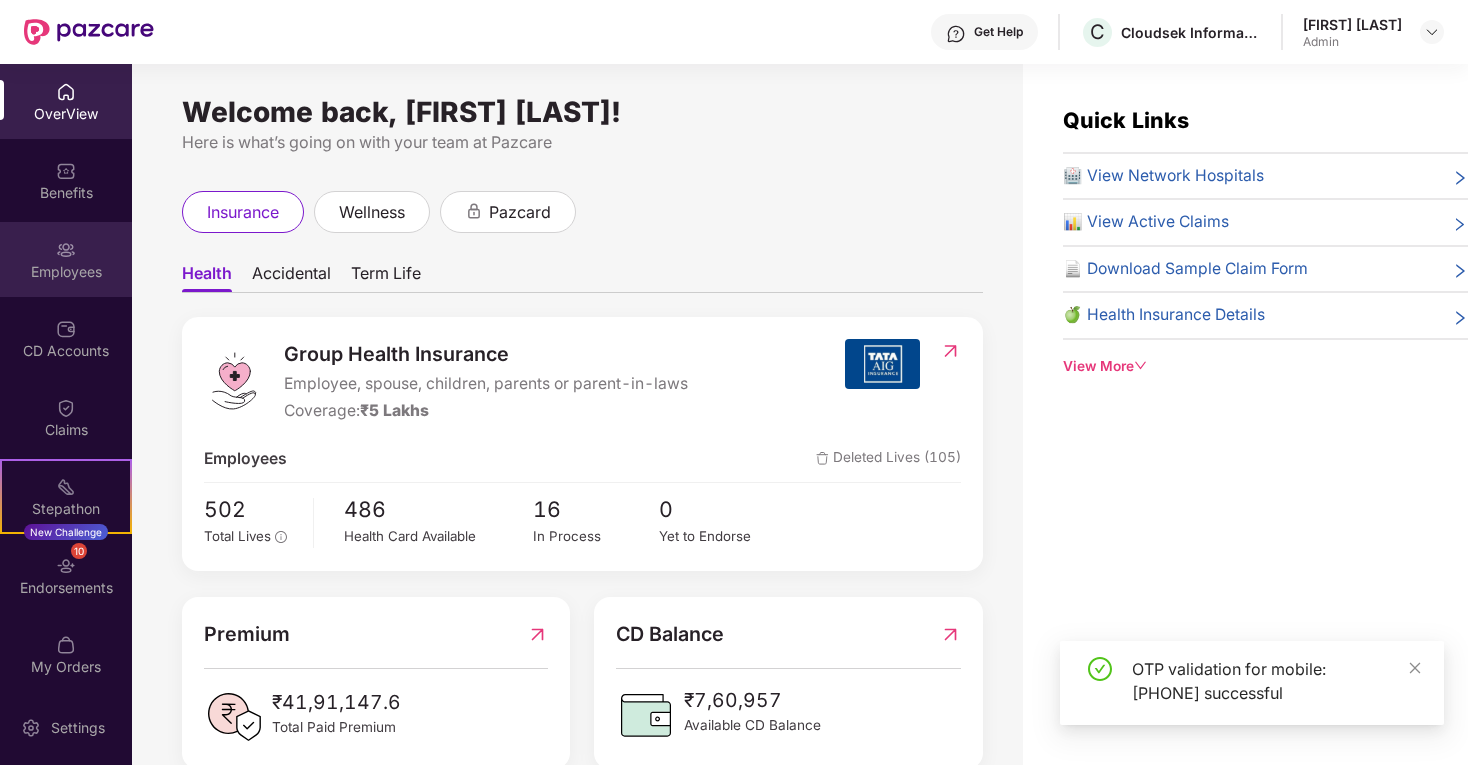 click on "Employees" at bounding box center (66, 259) 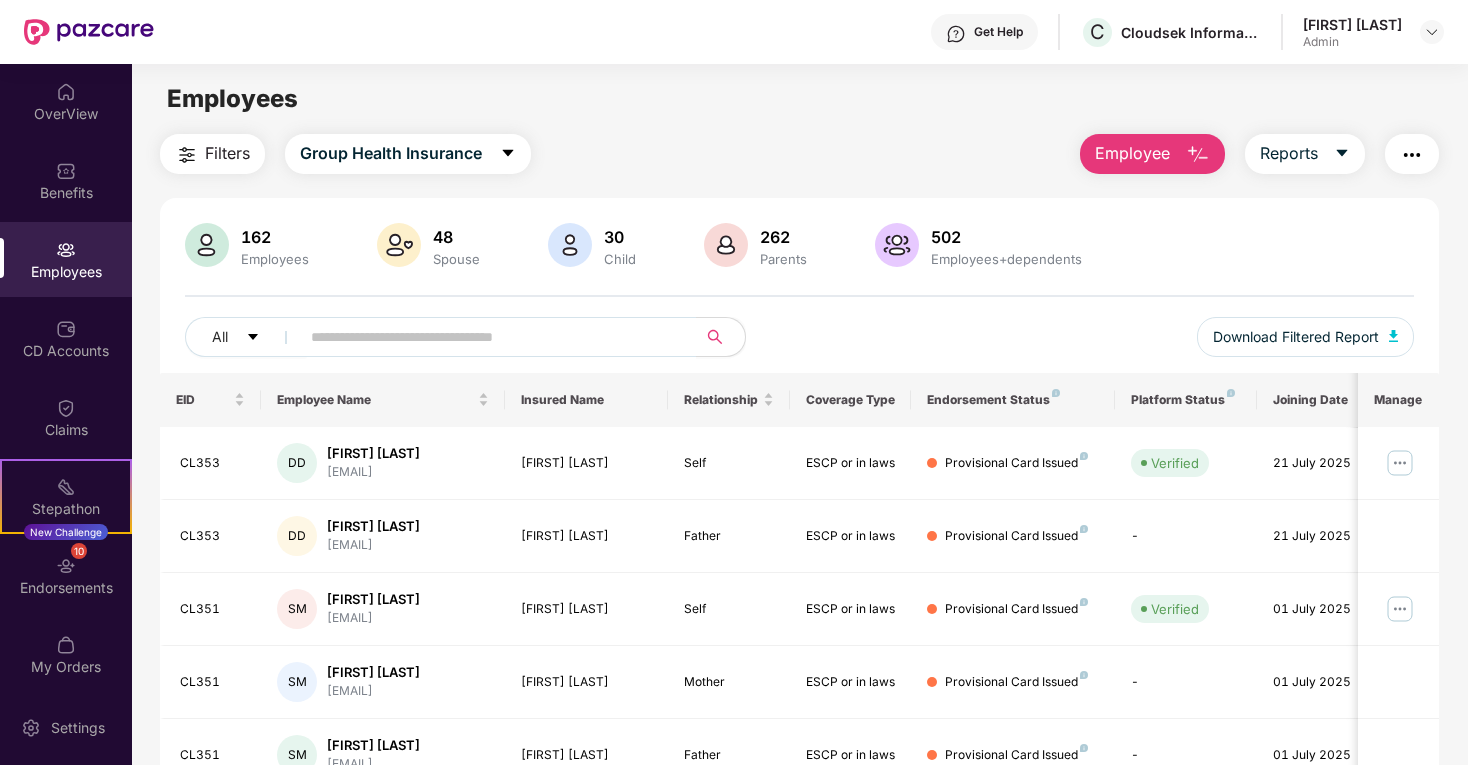 click on "Employee" at bounding box center (1152, 154) 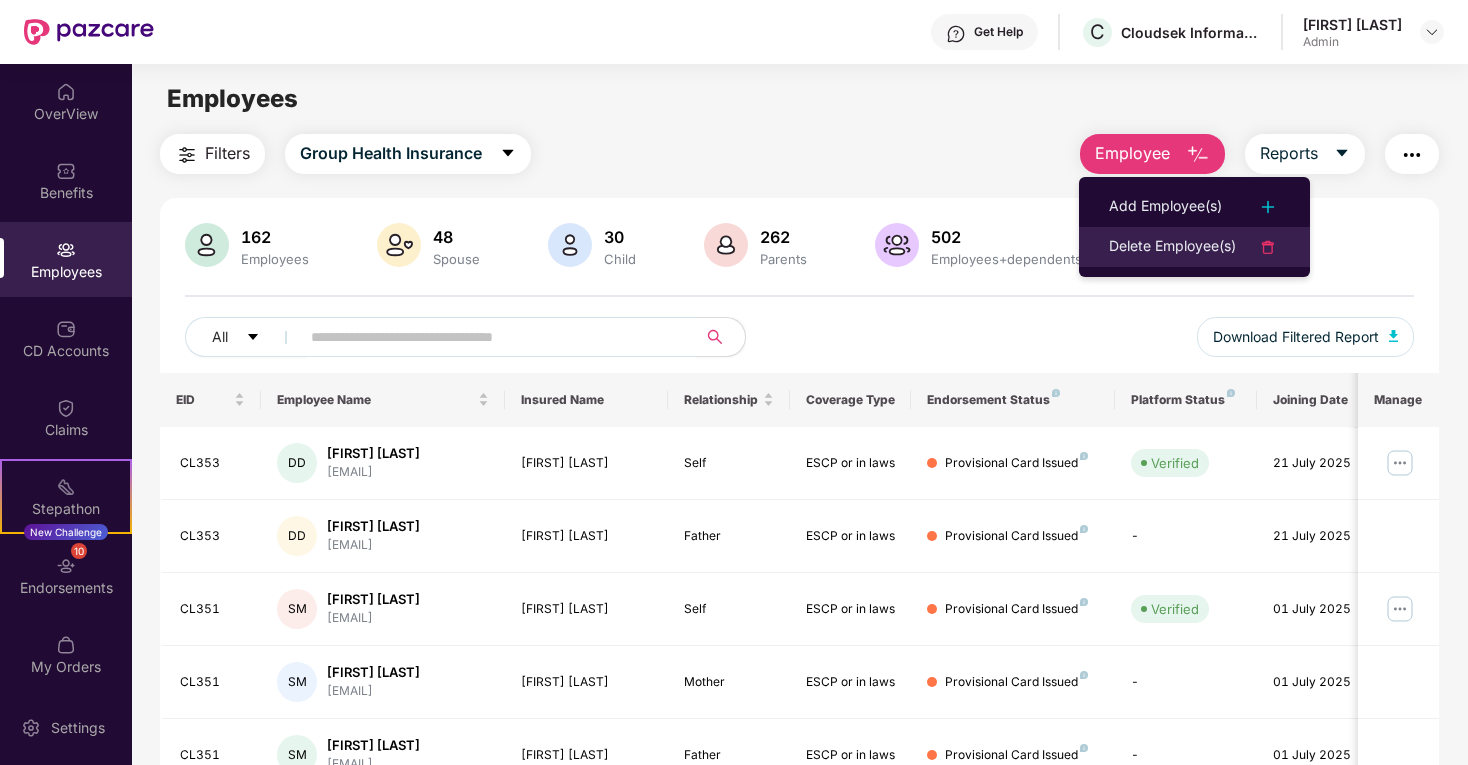 click on "Delete Employee(s)" at bounding box center (1172, 247) 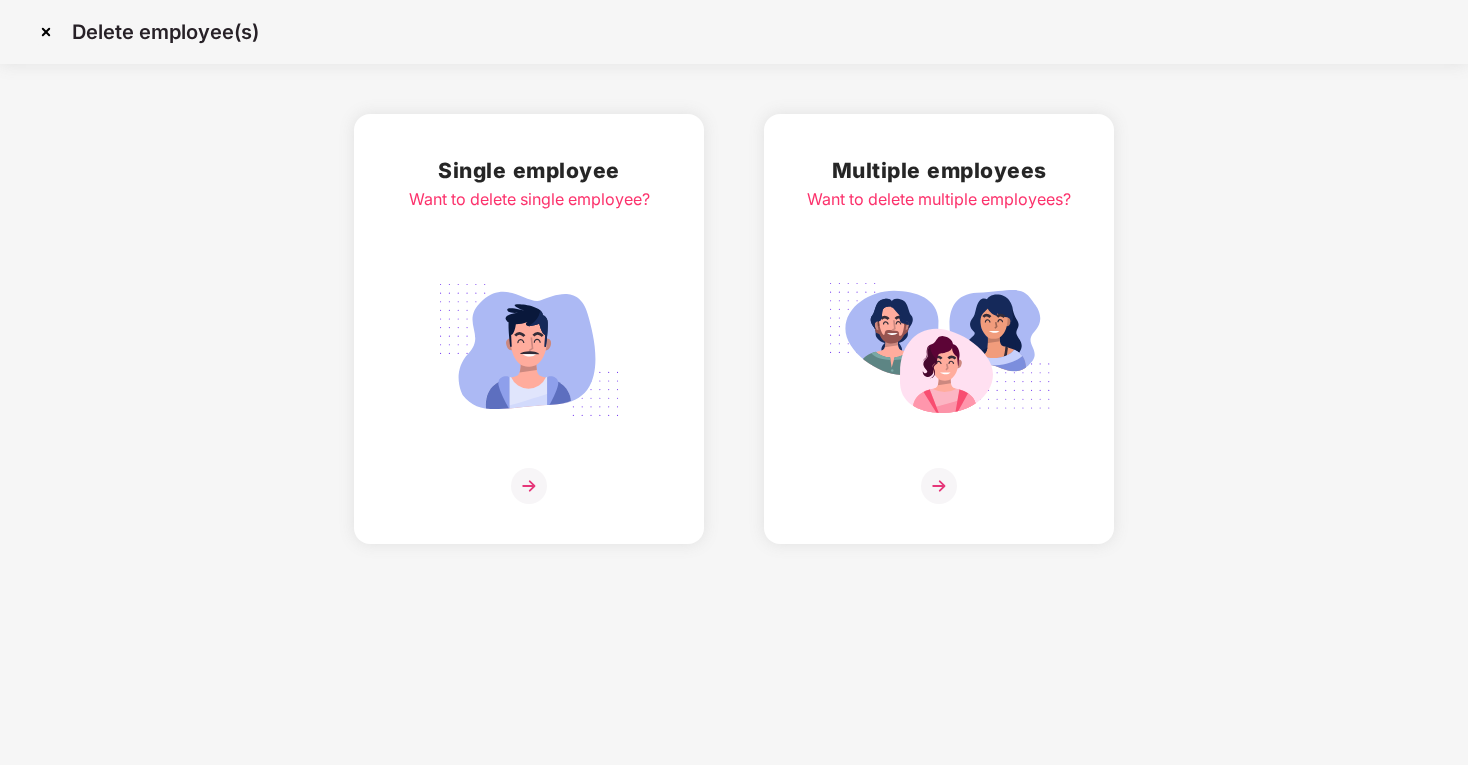 click at bounding box center [529, 486] 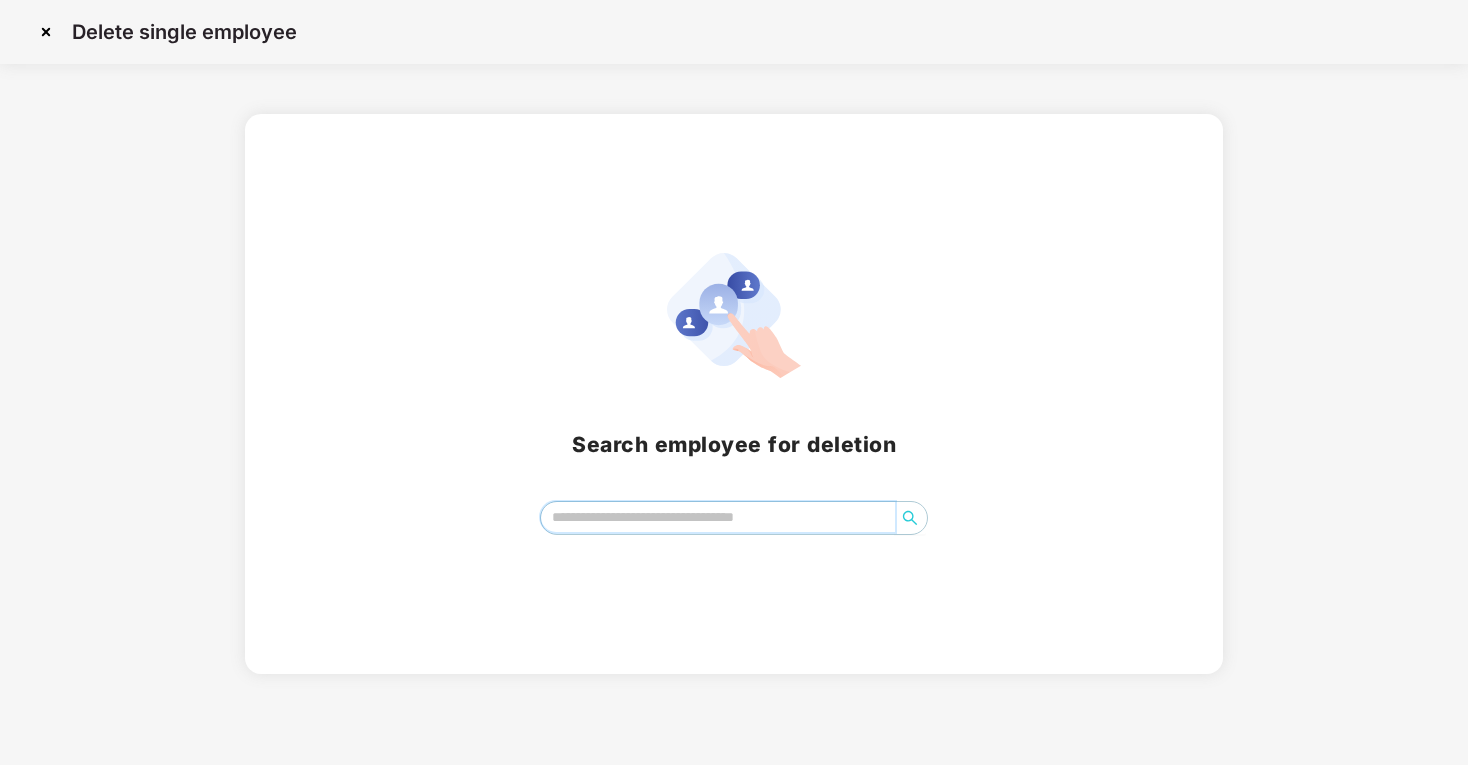 click at bounding box center (718, 517) 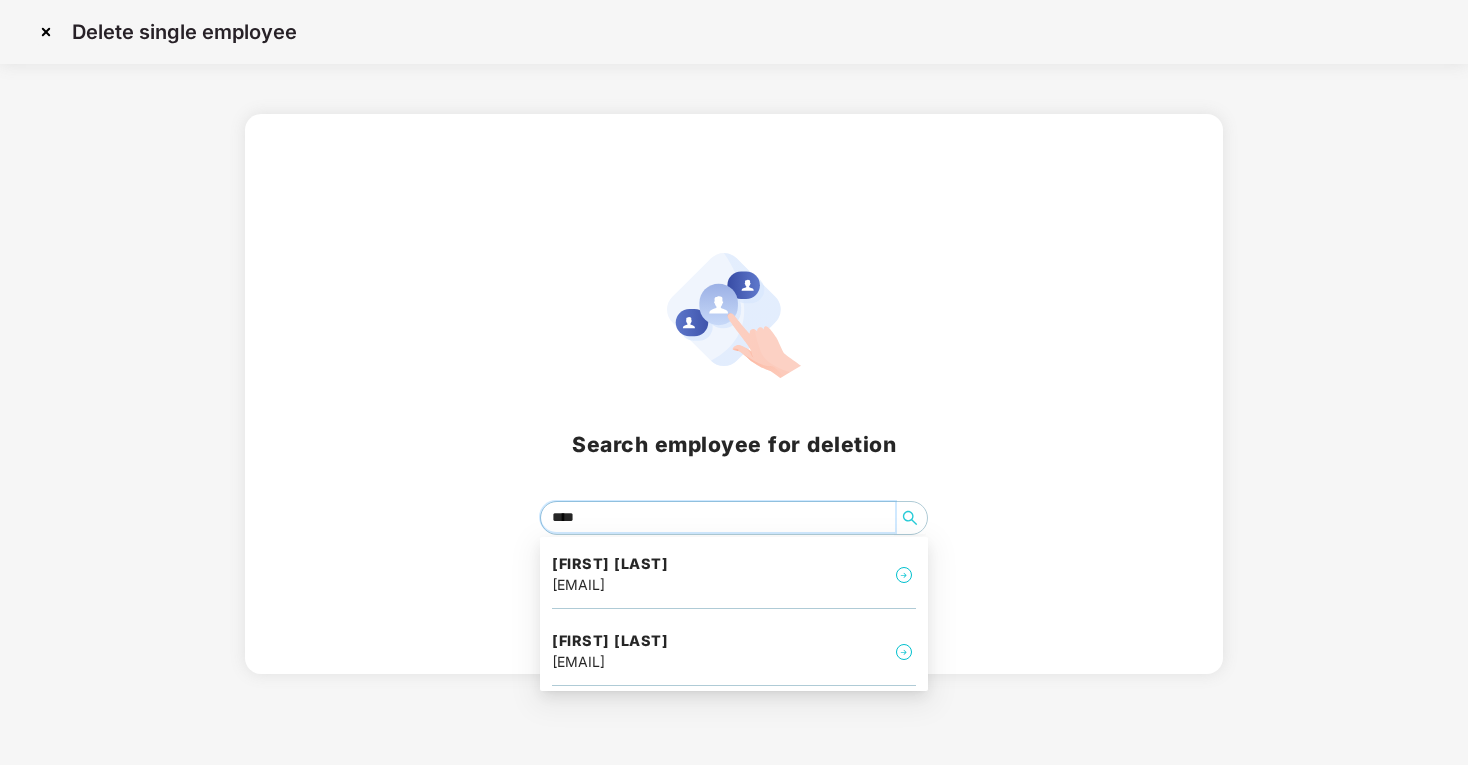type on "*****" 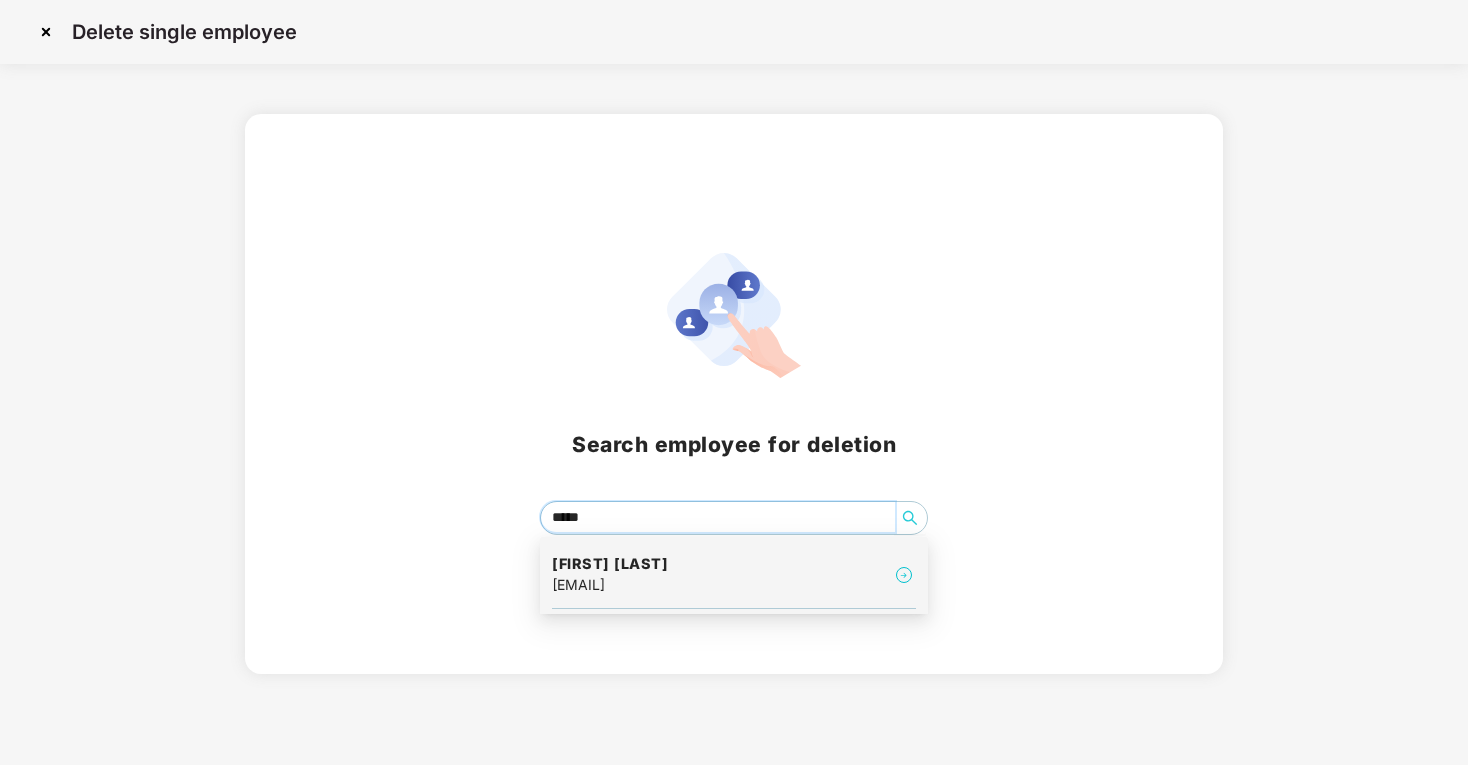 click on "[EMAIL]" at bounding box center (610, 585) 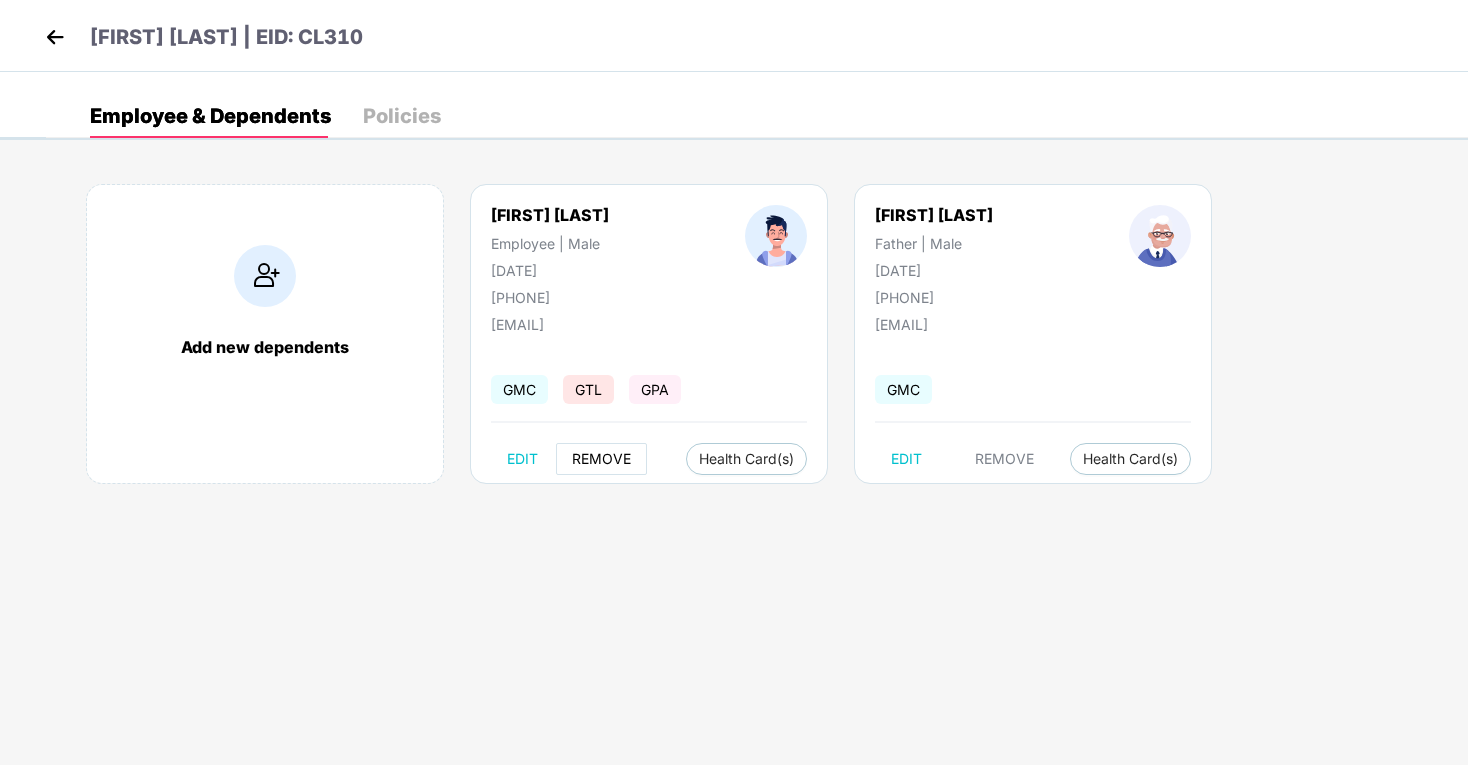 click on "REMOVE" at bounding box center (601, 459) 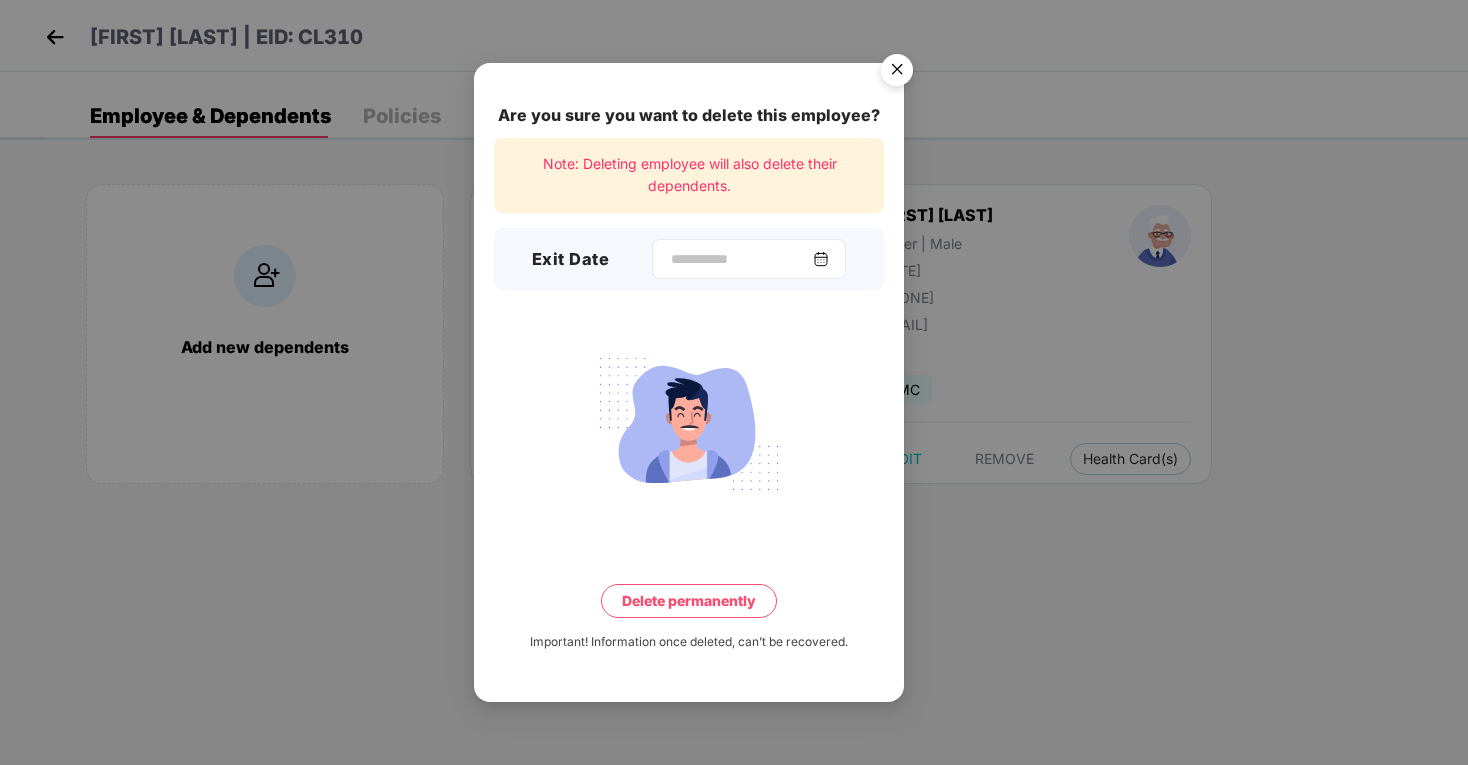 click at bounding box center (821, 259) 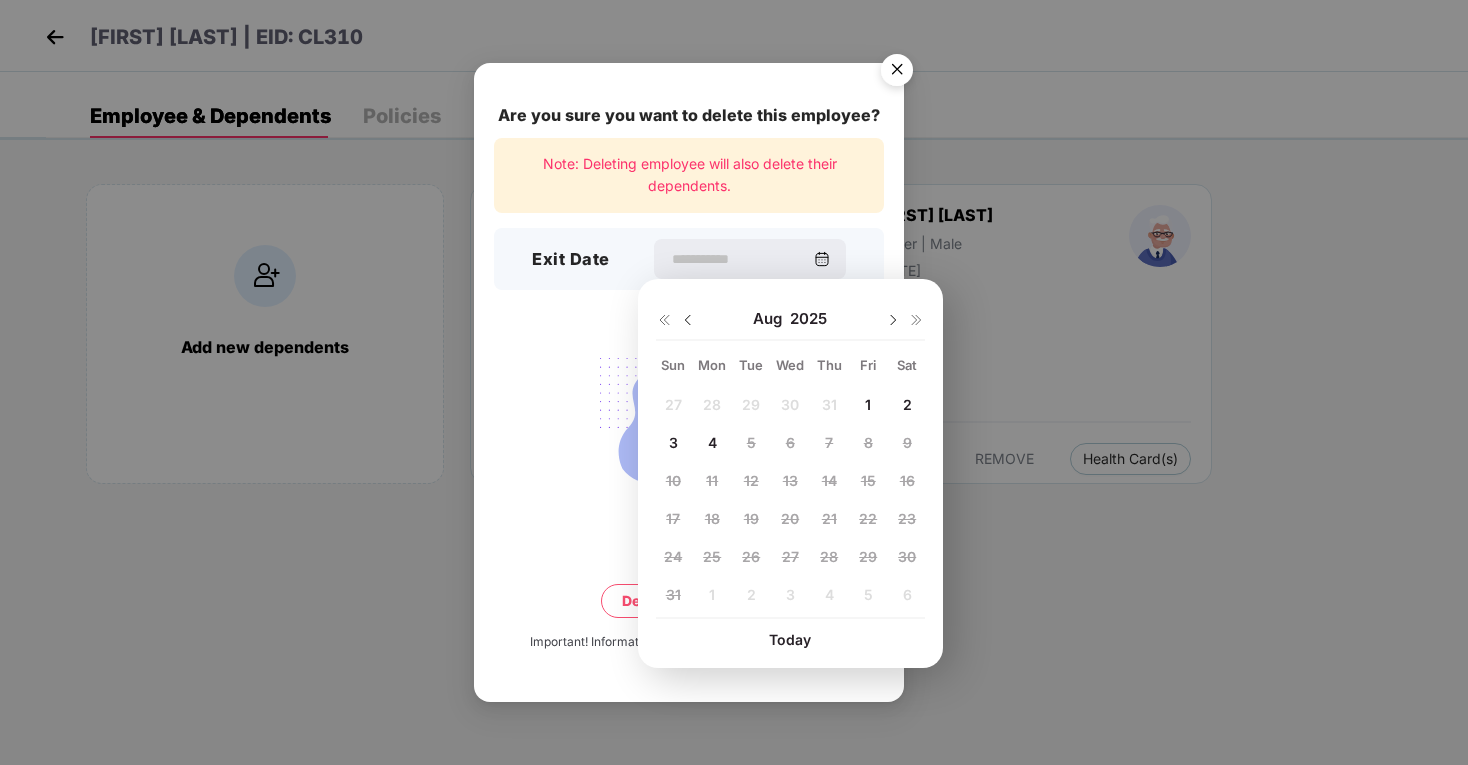 click at bounding box center (688, 320) 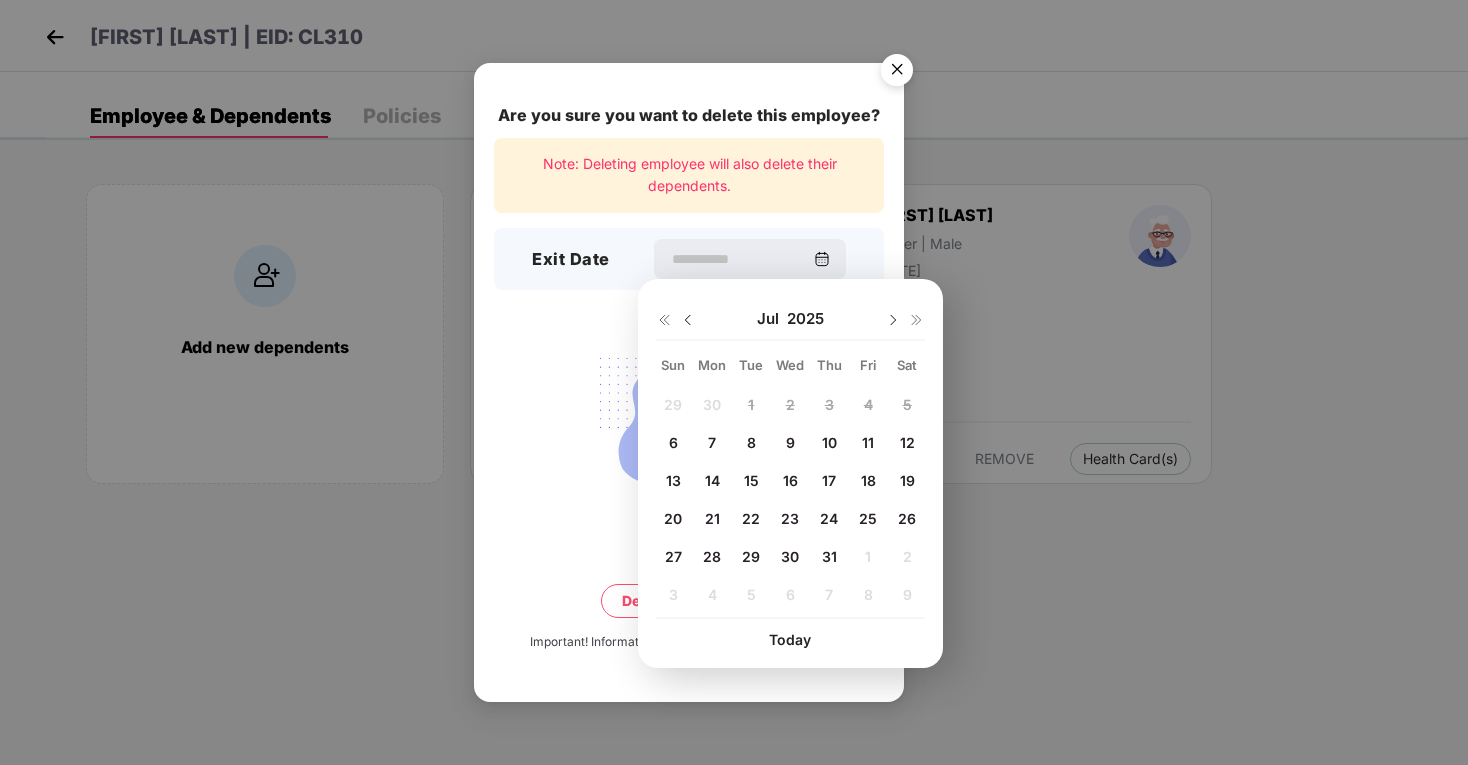click on "18" at bounding box center [868, 480] 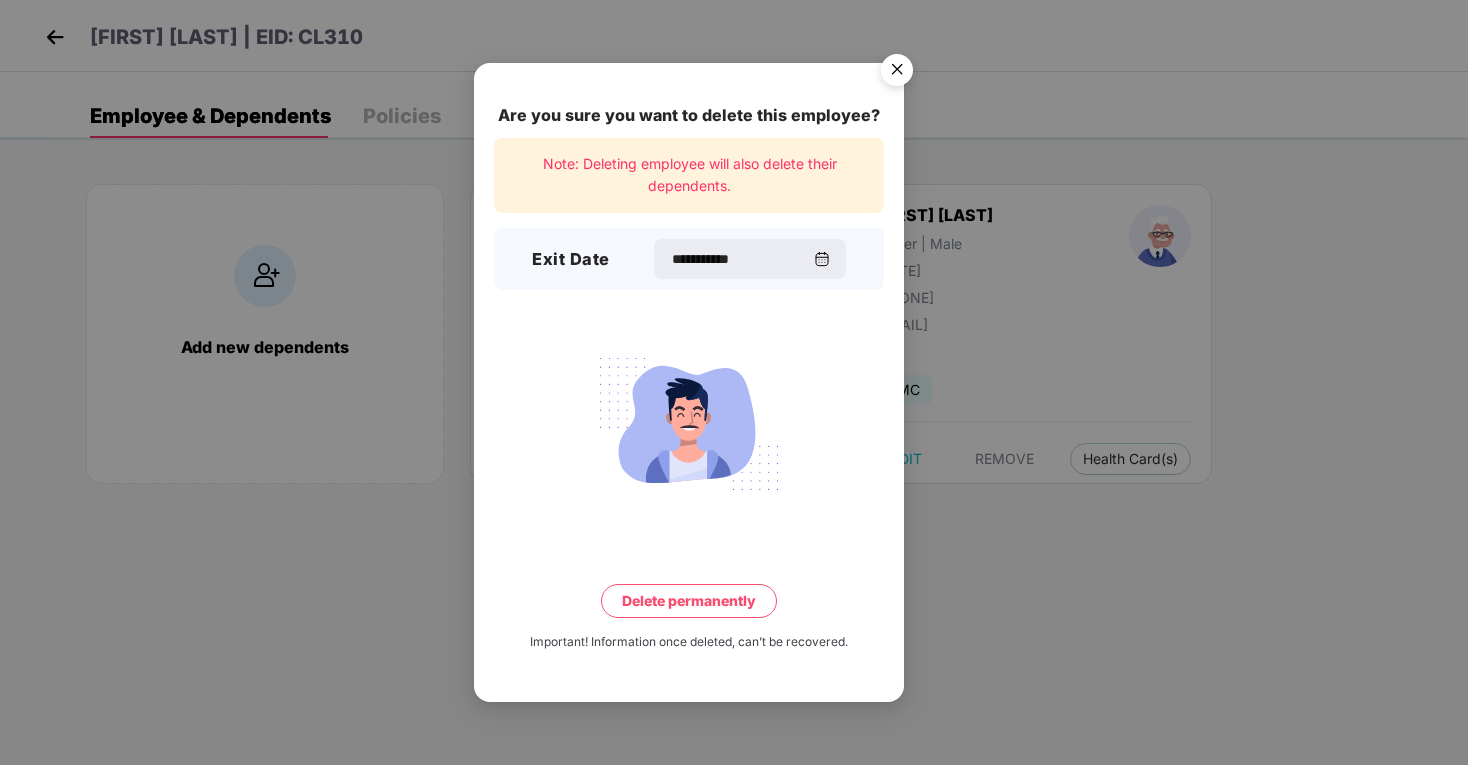 click on "Delete permanently" at bounding box center (689, 601) 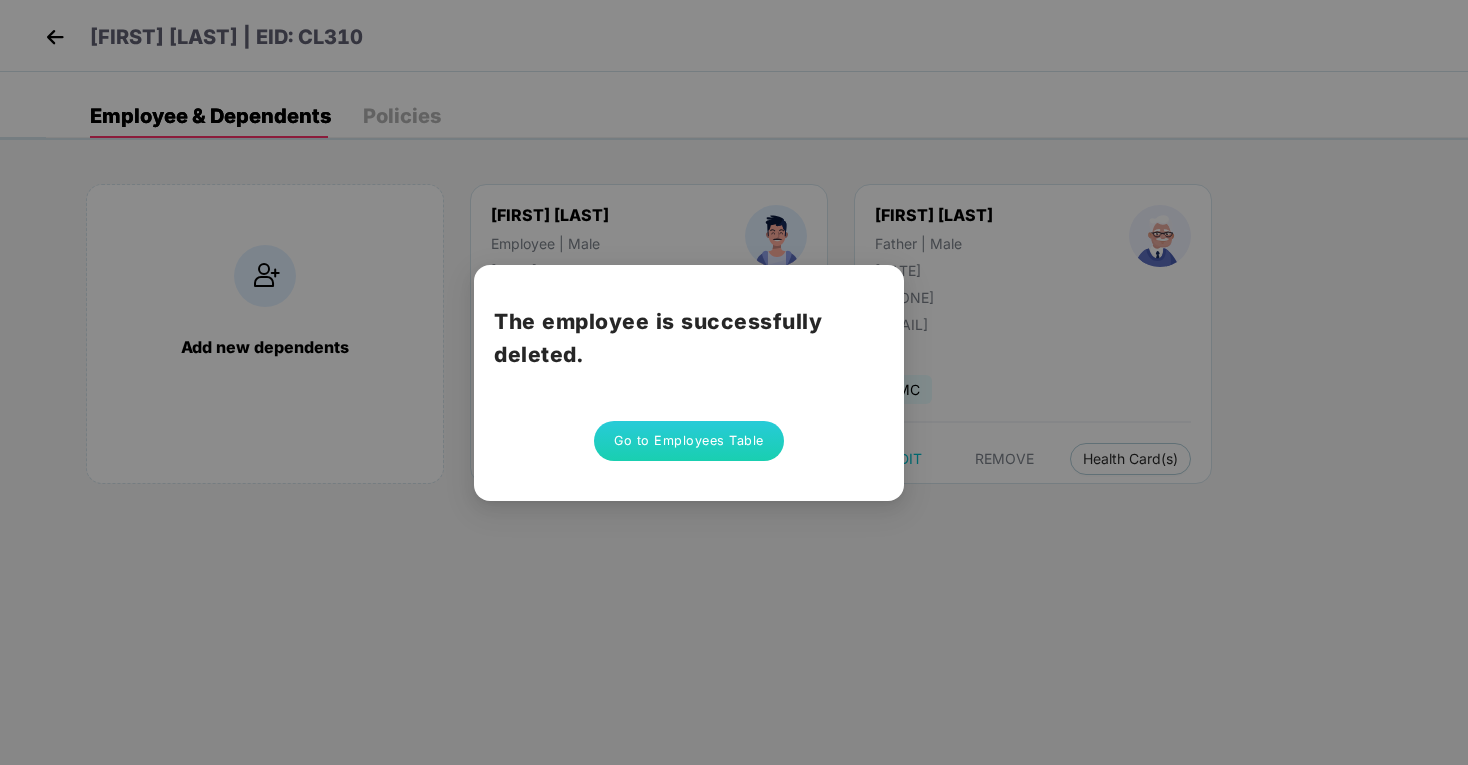 click on "The employee is successfully deleted. Go to Employees Table" at bounding box center [734, 382] 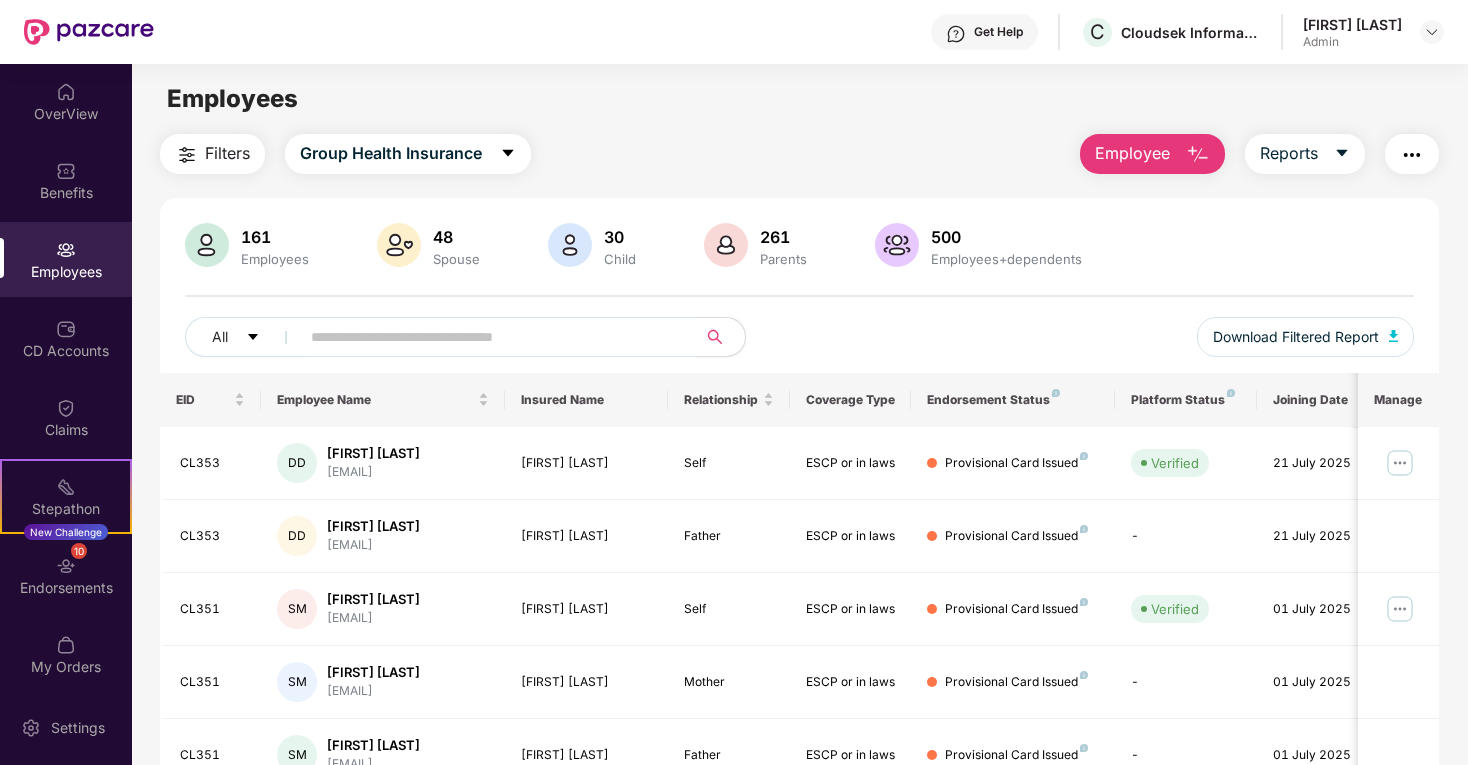 click on "Employee" at bounding box center [1152, 154] 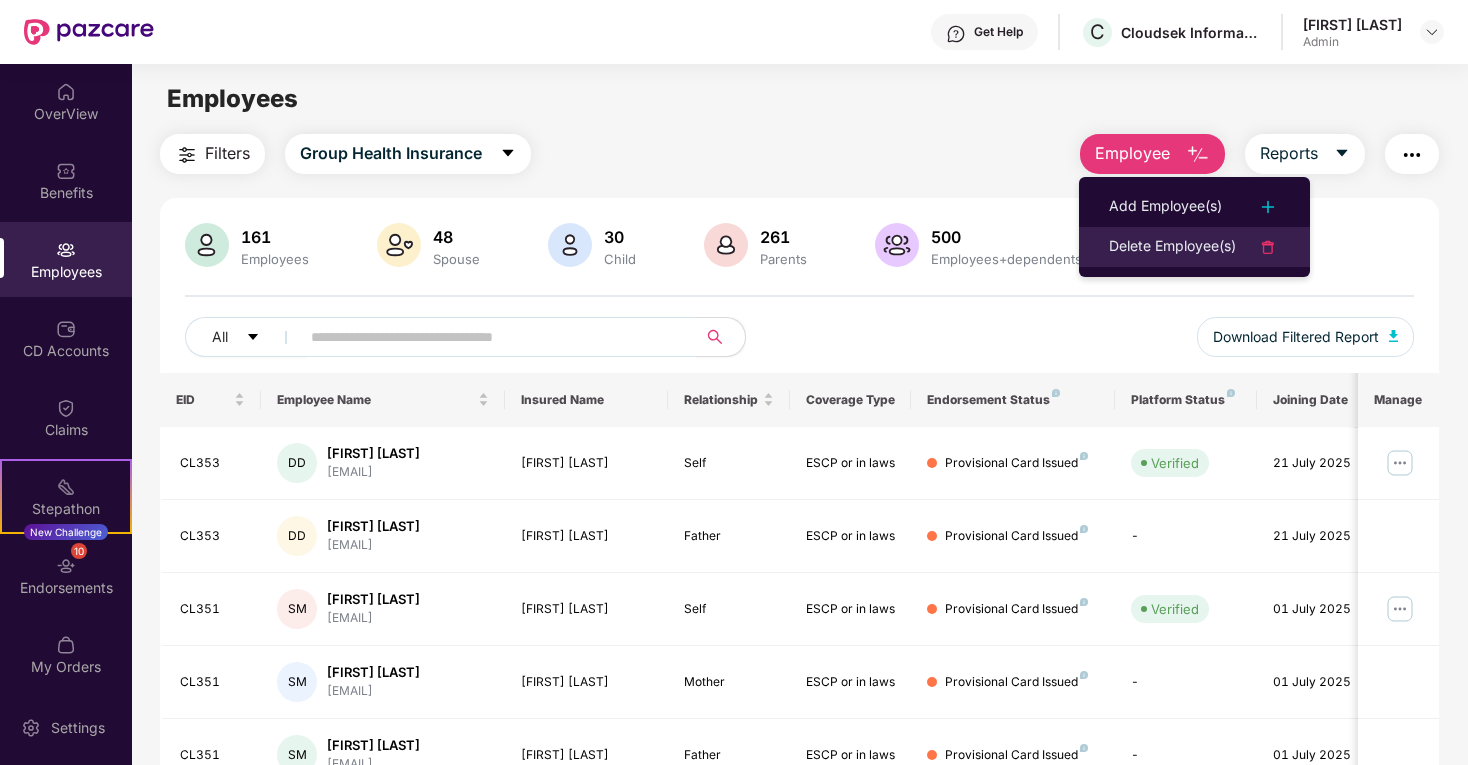 click on "Delete Employee(s)" at bounding box center (1172, 247) 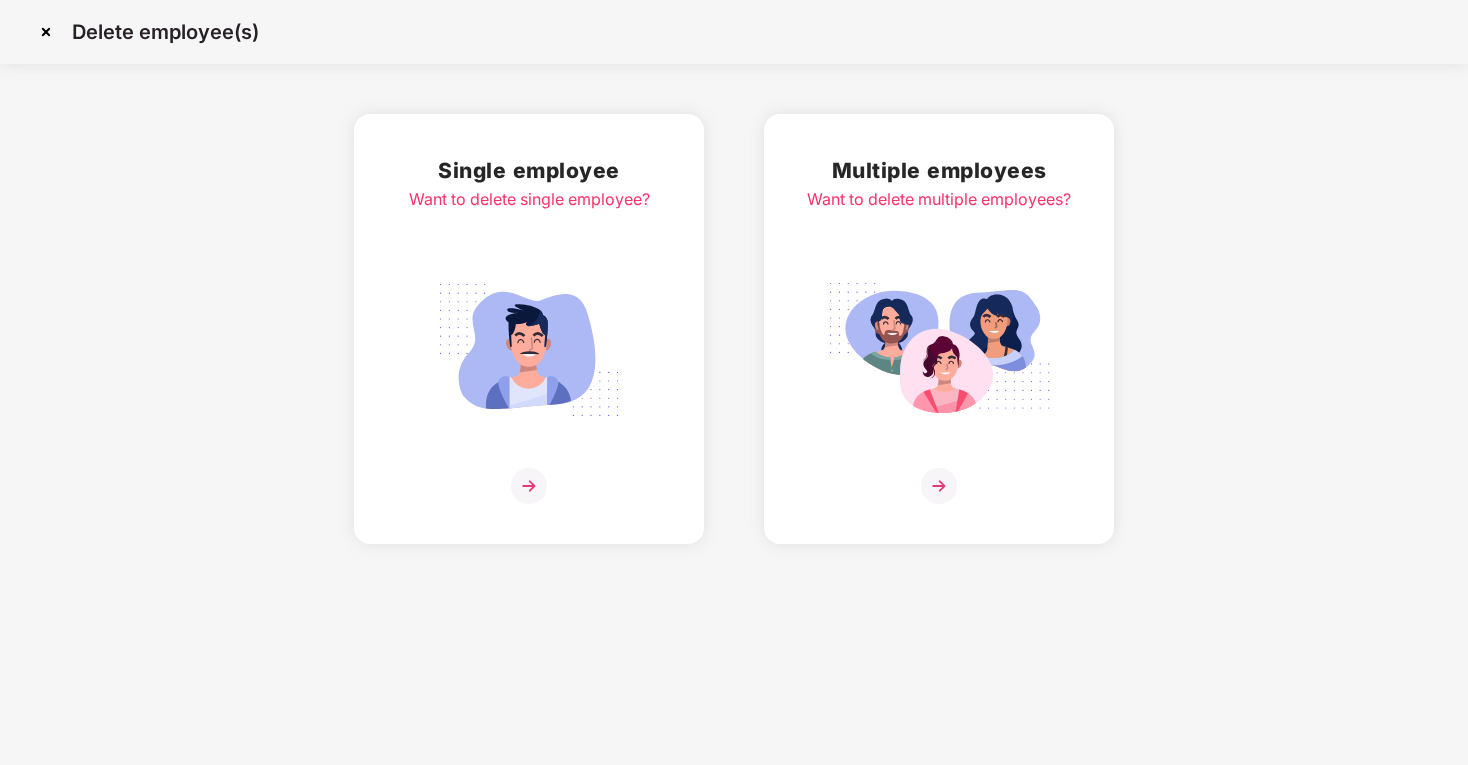 click at bounding box center (529, 486) 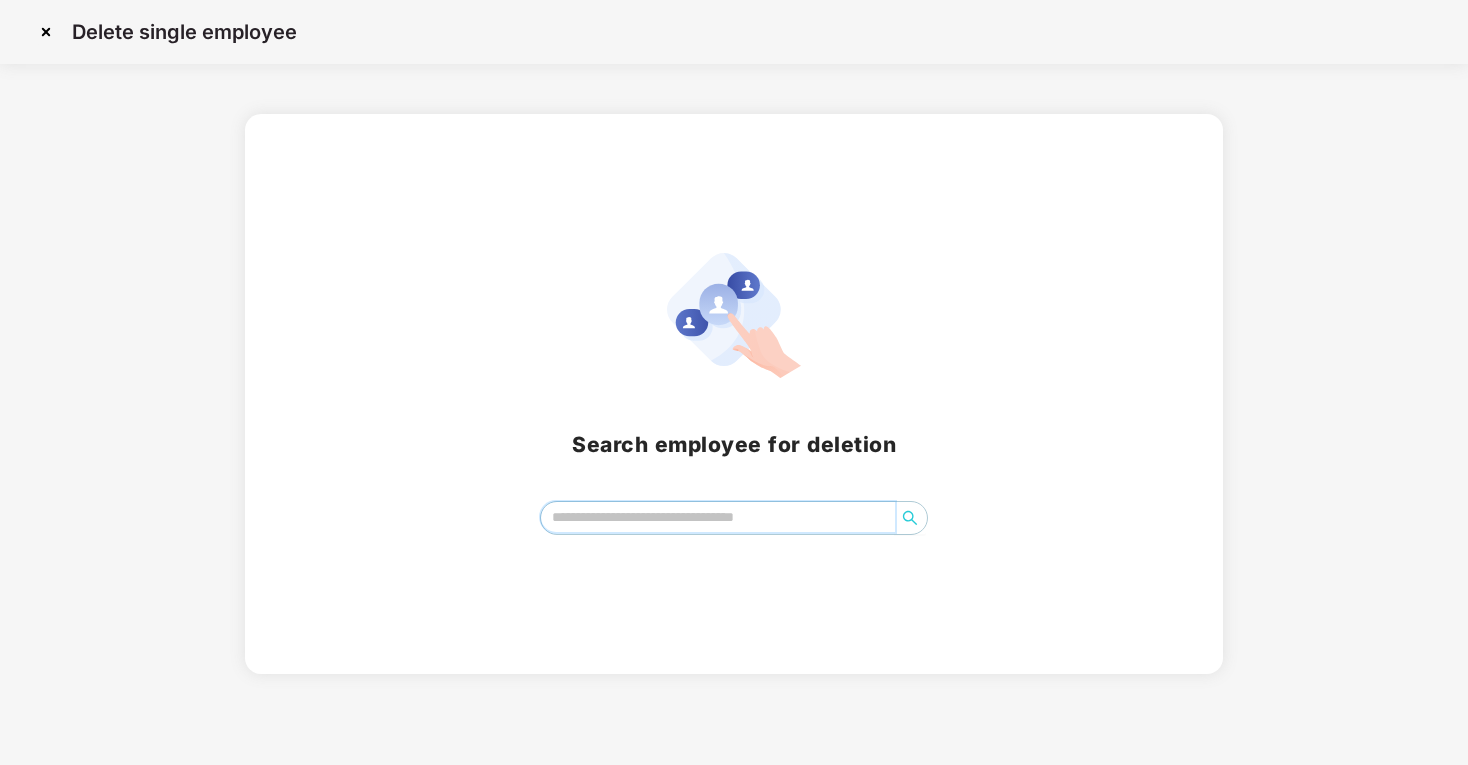 click at bounding box center [718, 517] 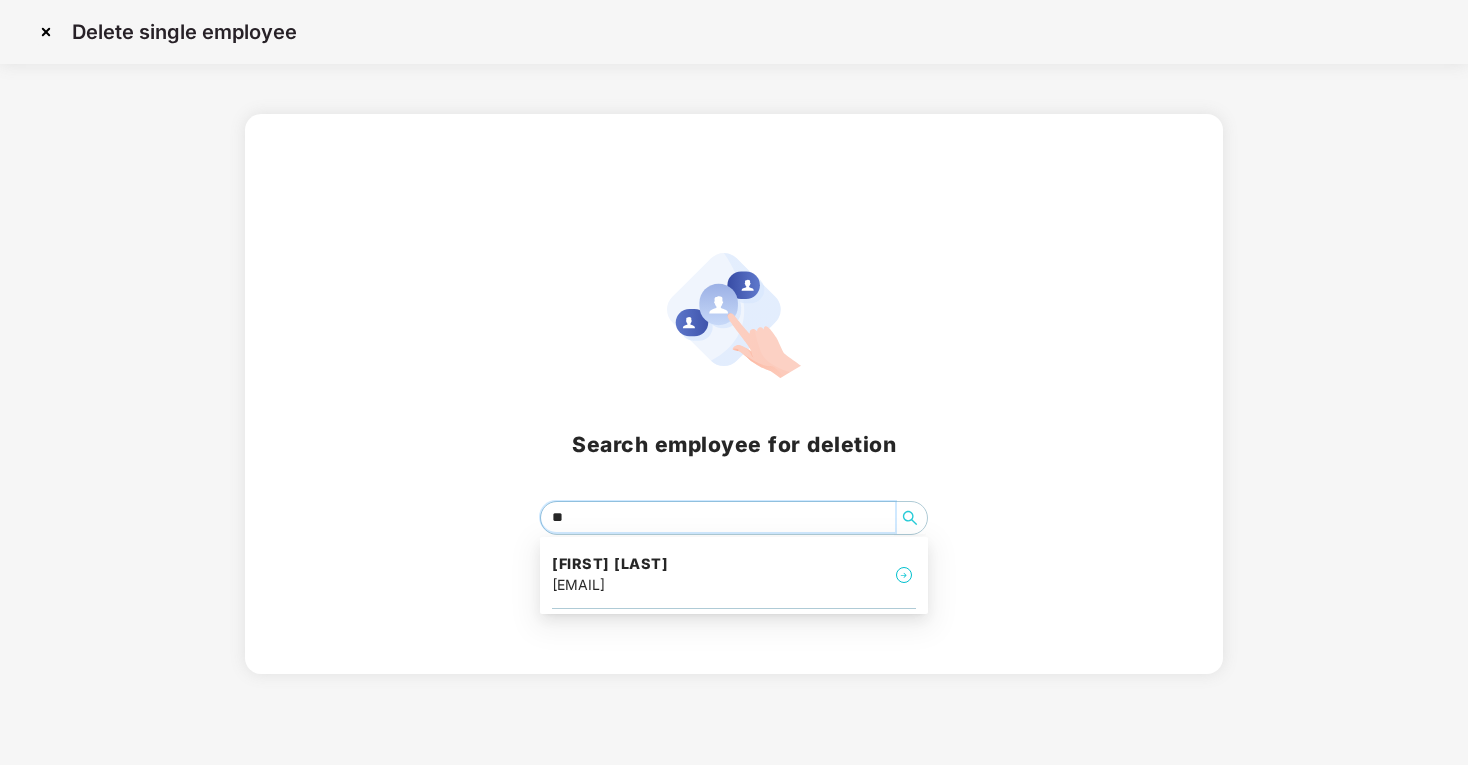 type on "*" 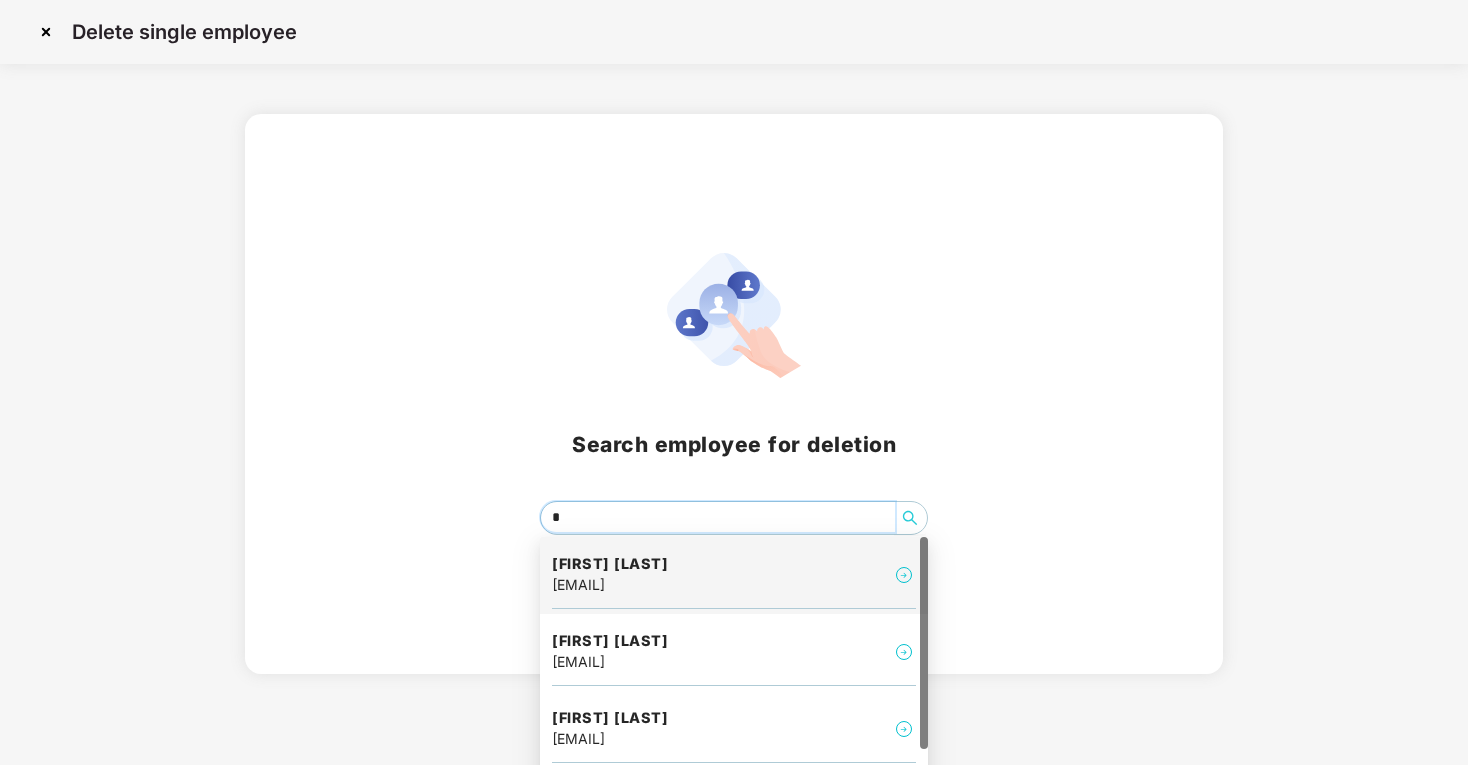 click on "[FIRST] [LAST]" at bounding box center (610, 564) 